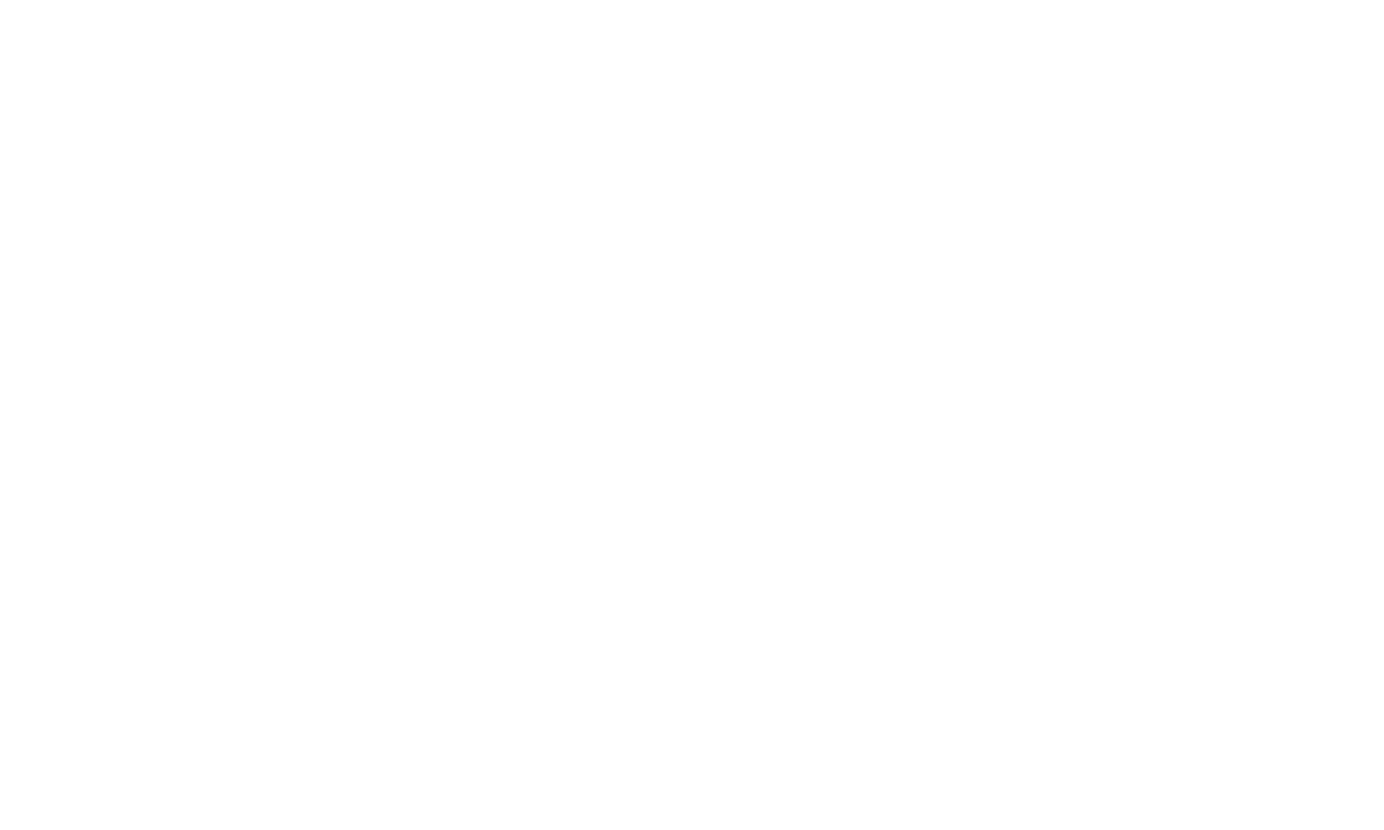 scroll, scrollTop: 0, scrollLeft: 0, axis: both 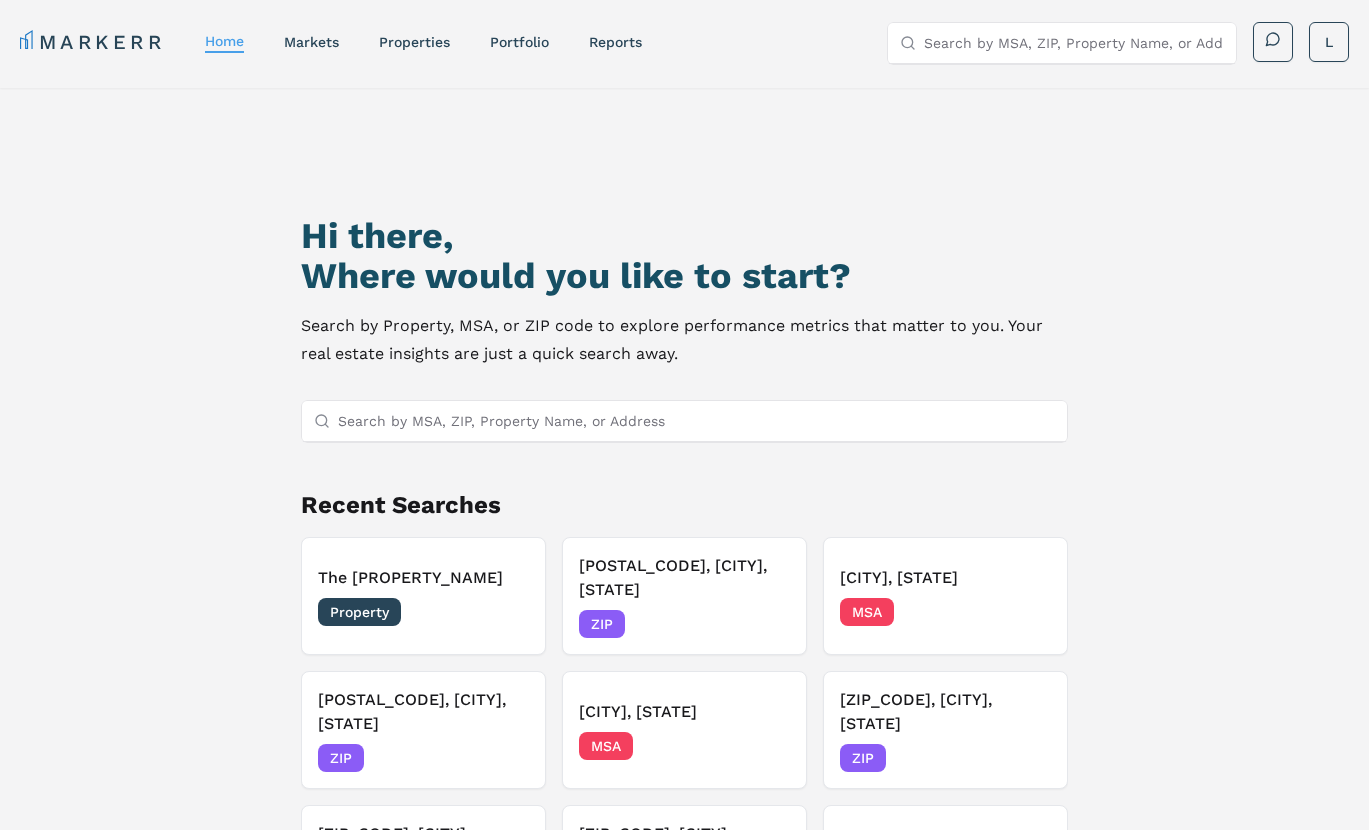 click on "Search by MSA, ZIP, Property Name, or Address" at bounding box center [696, 421] 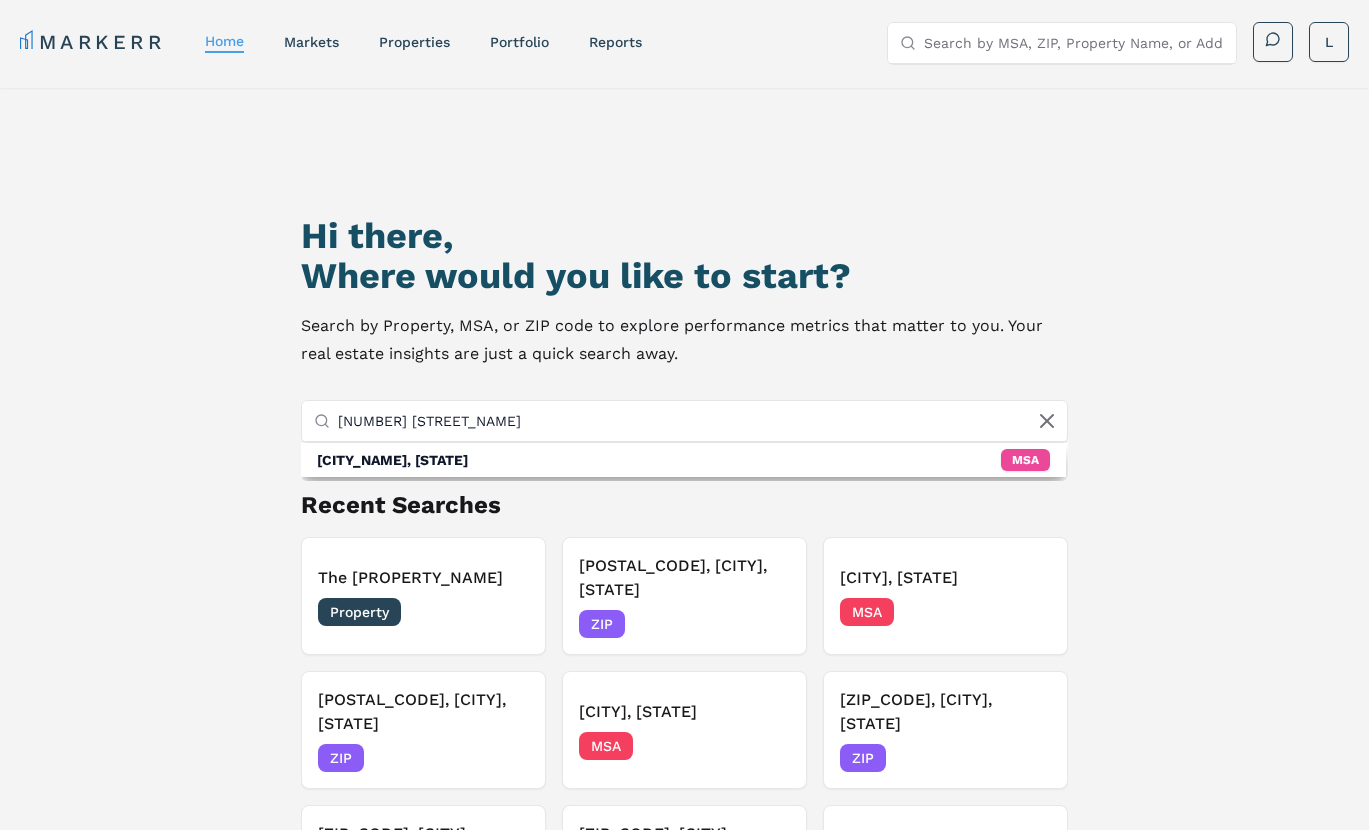 drag, startPoint x: 492, startPoint y: 425, endPoint x: 292, endPoint y: 421, distance: 200.04 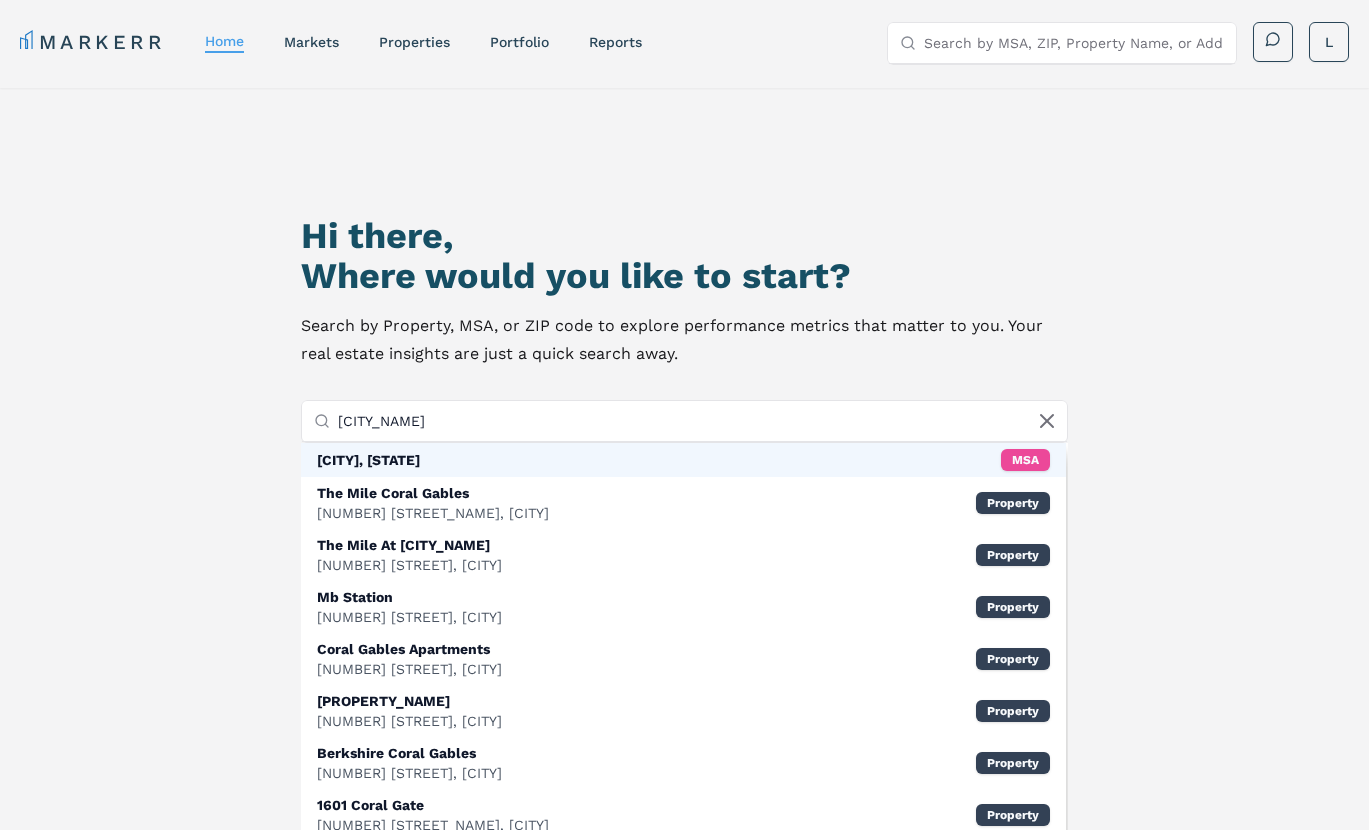 type on "[CITY_NAME]" 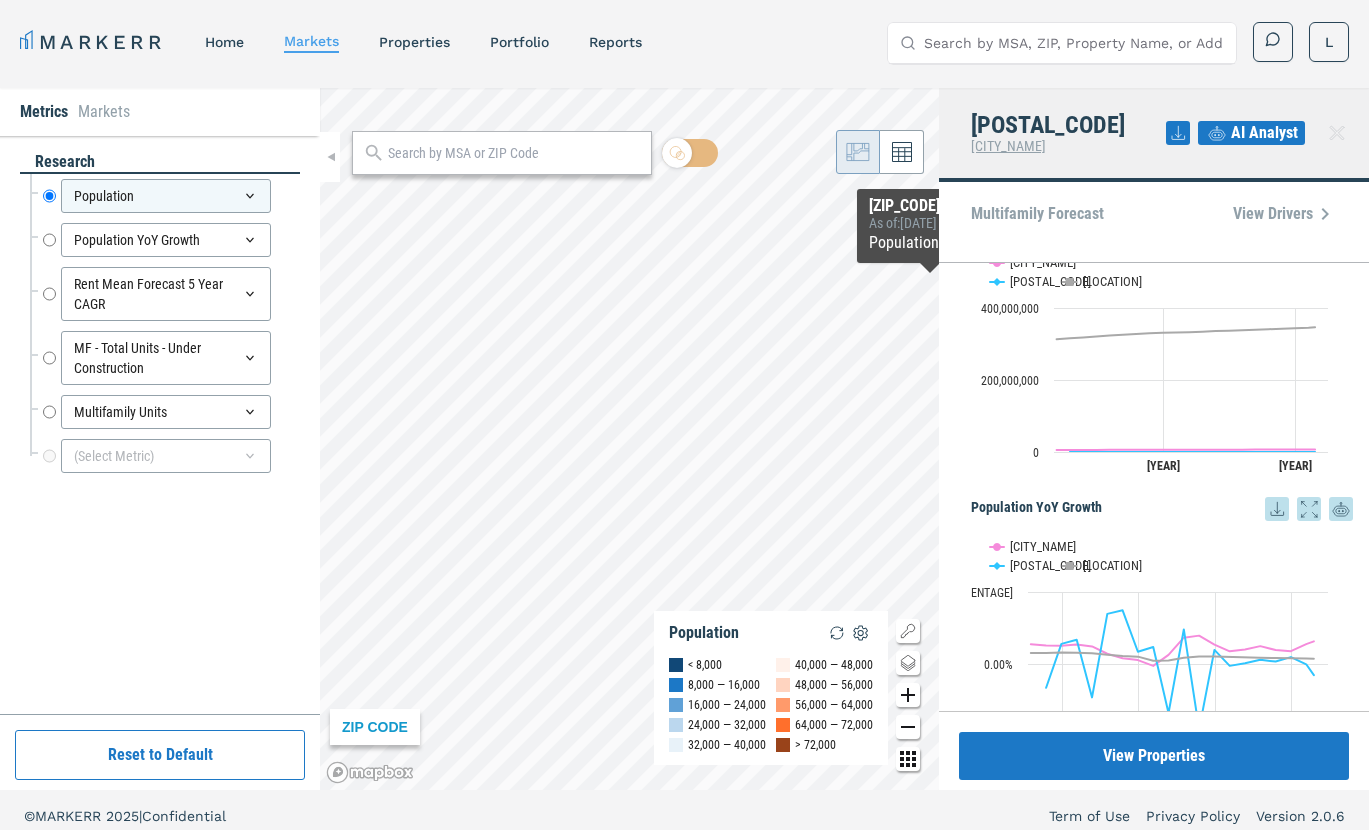 scroll, scrollTop: 0, scrollLeft: 0, axis: both 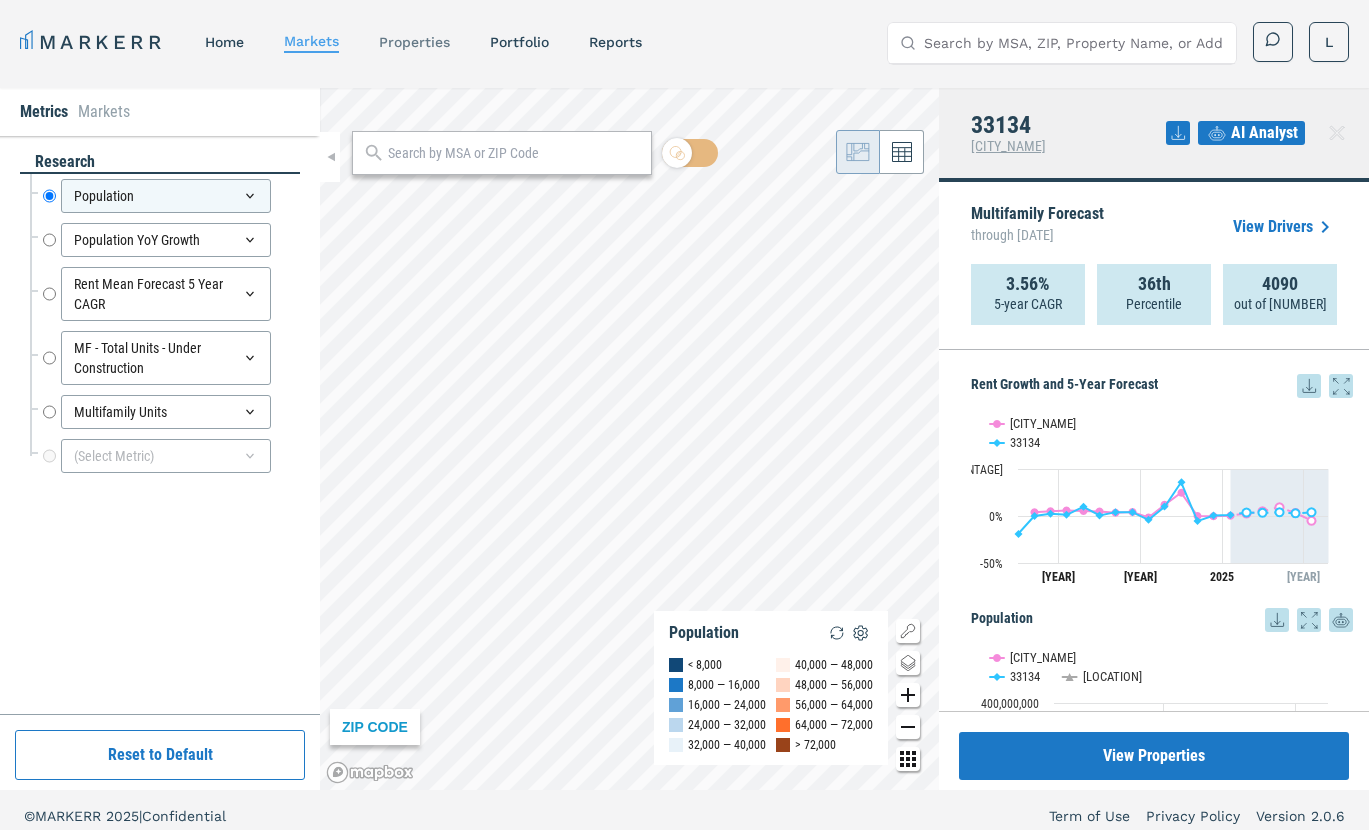 click on "properties" at bounding box center [414, 42] 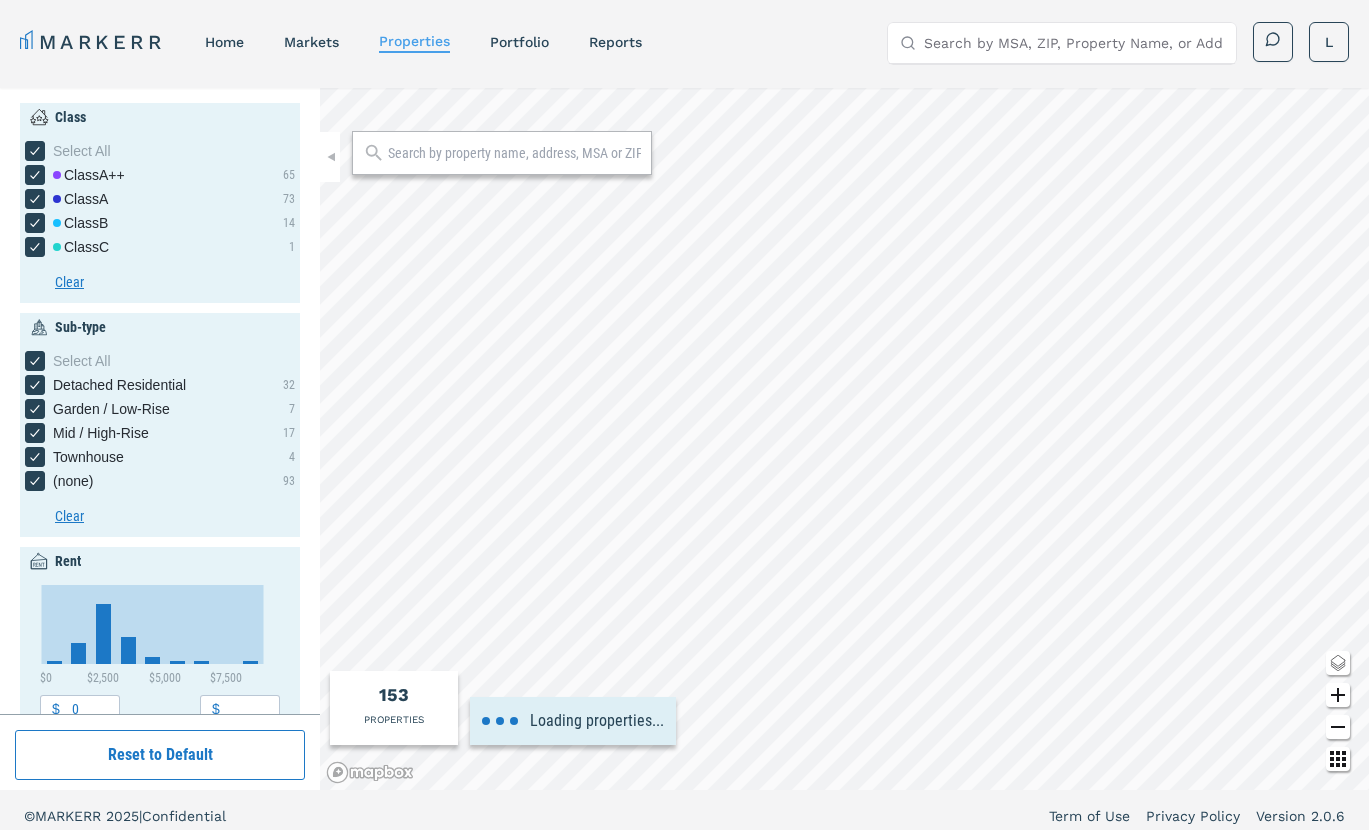 type on "1000" 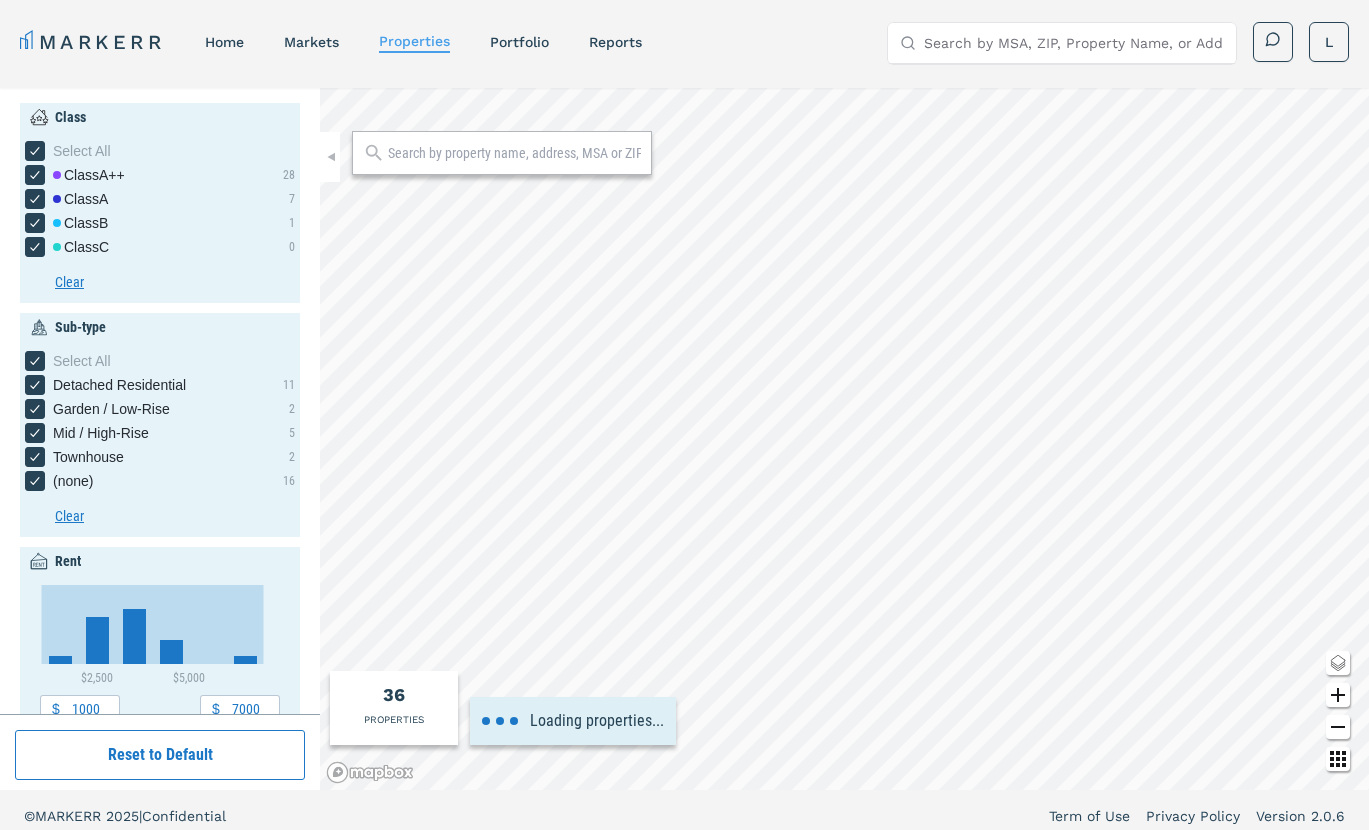 type on "6000" 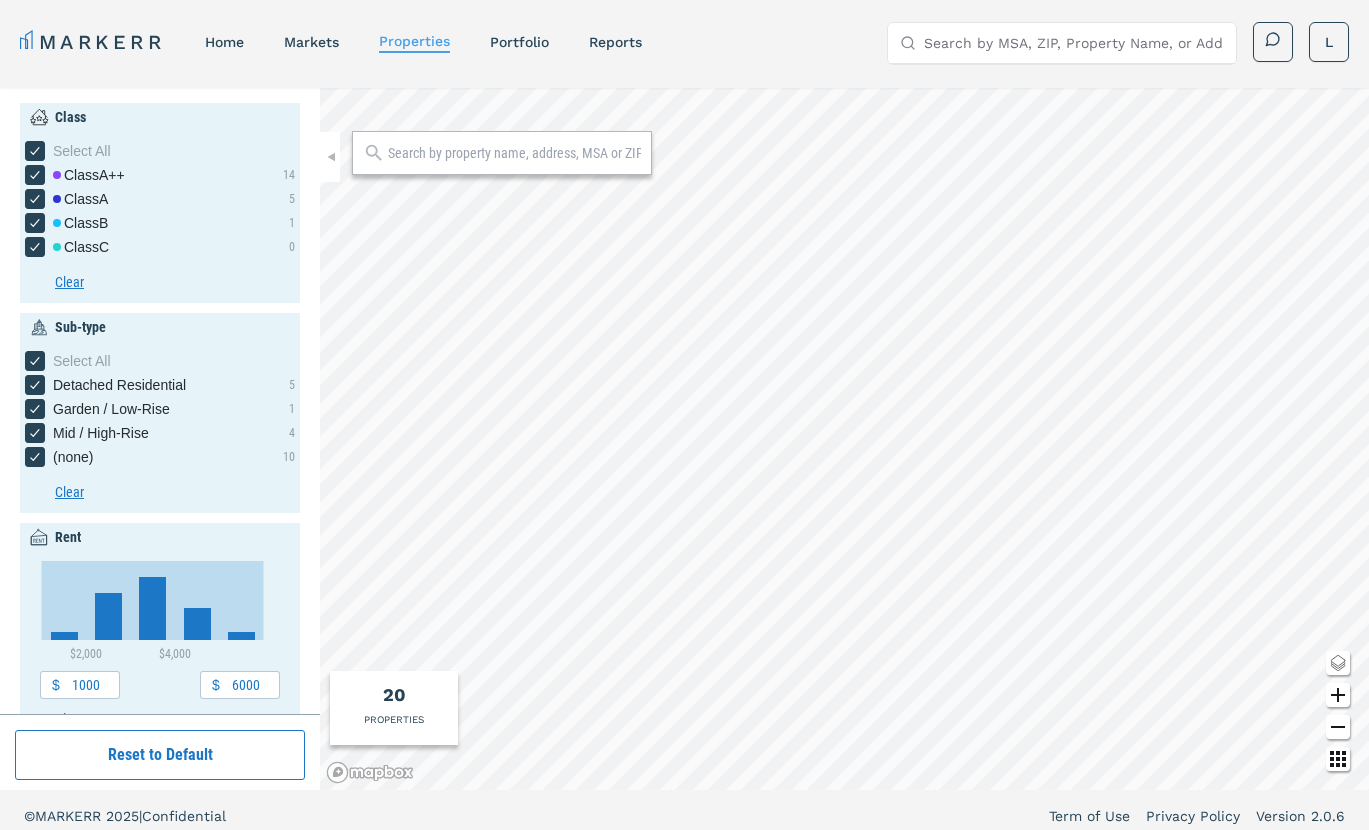 type on "0" 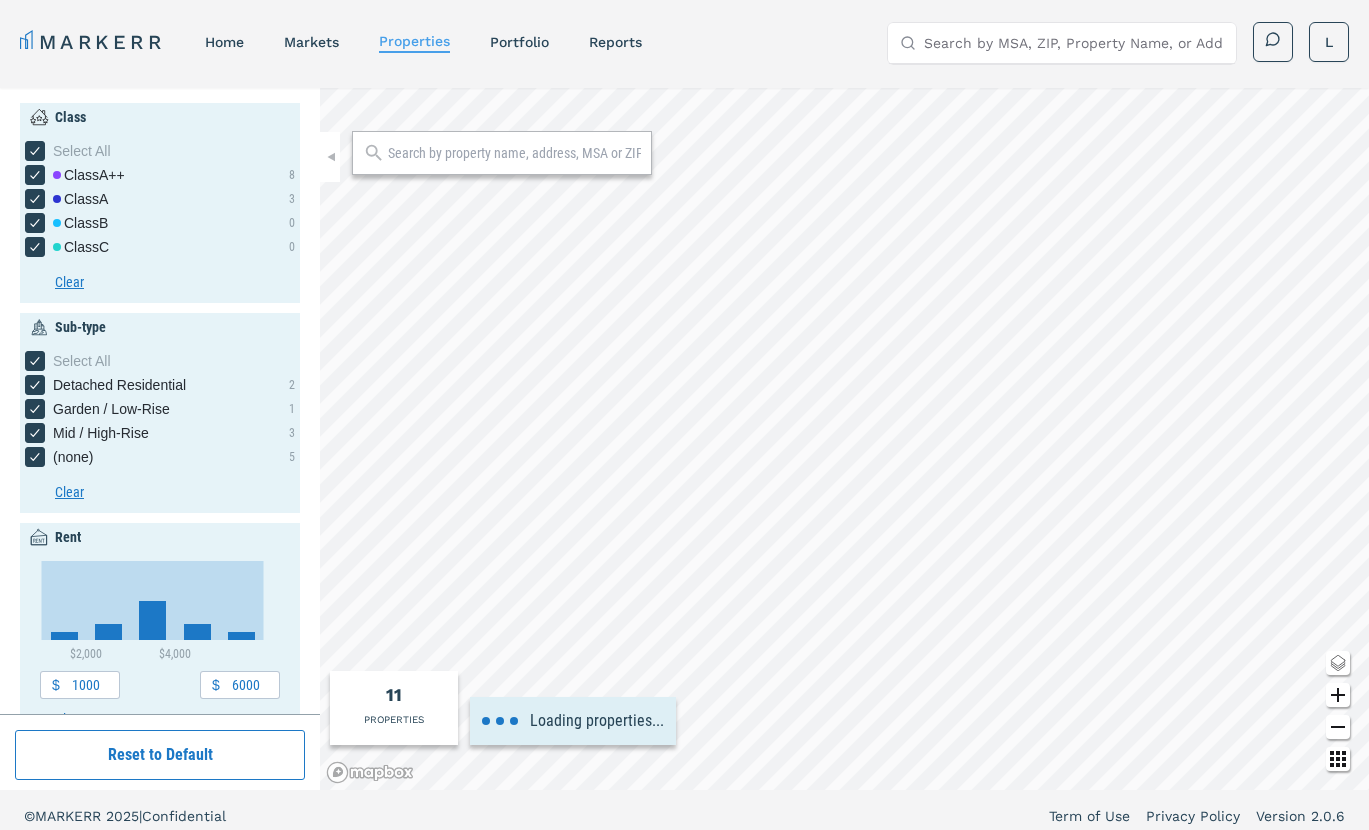 type on "5000" 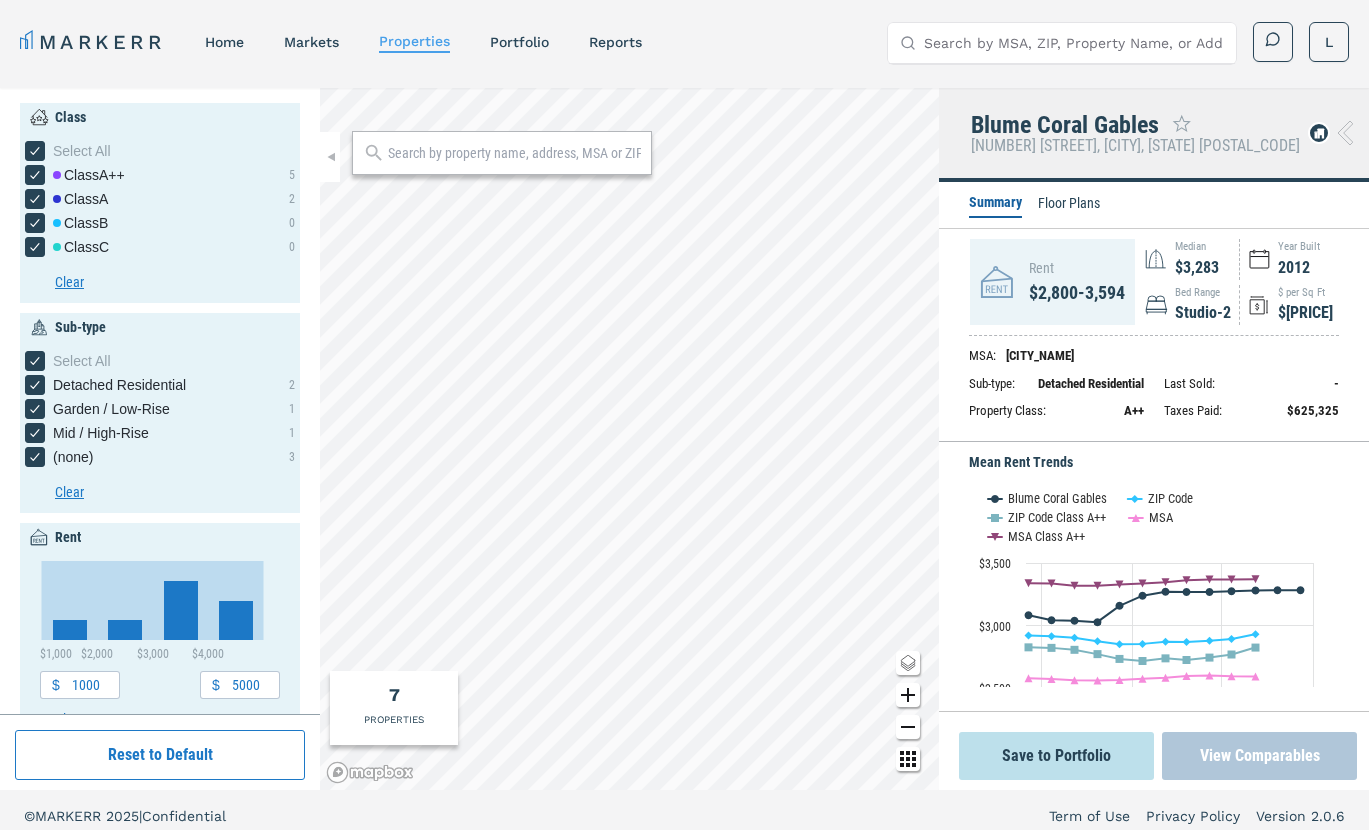 click on "View Comparables" at bounding box center (1259, 756) 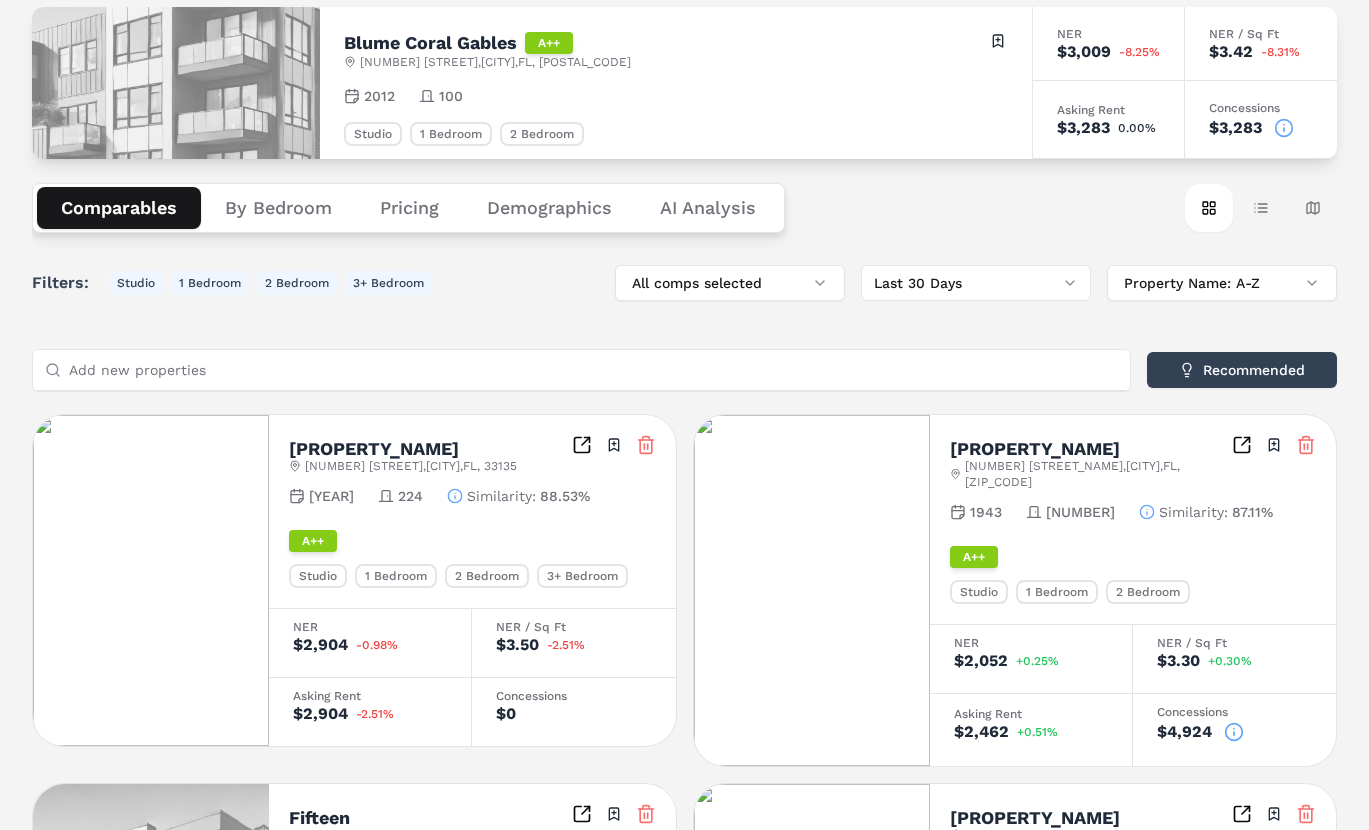 scroll, scrollTop: 123, scrollLeft: 0, axis: vertical 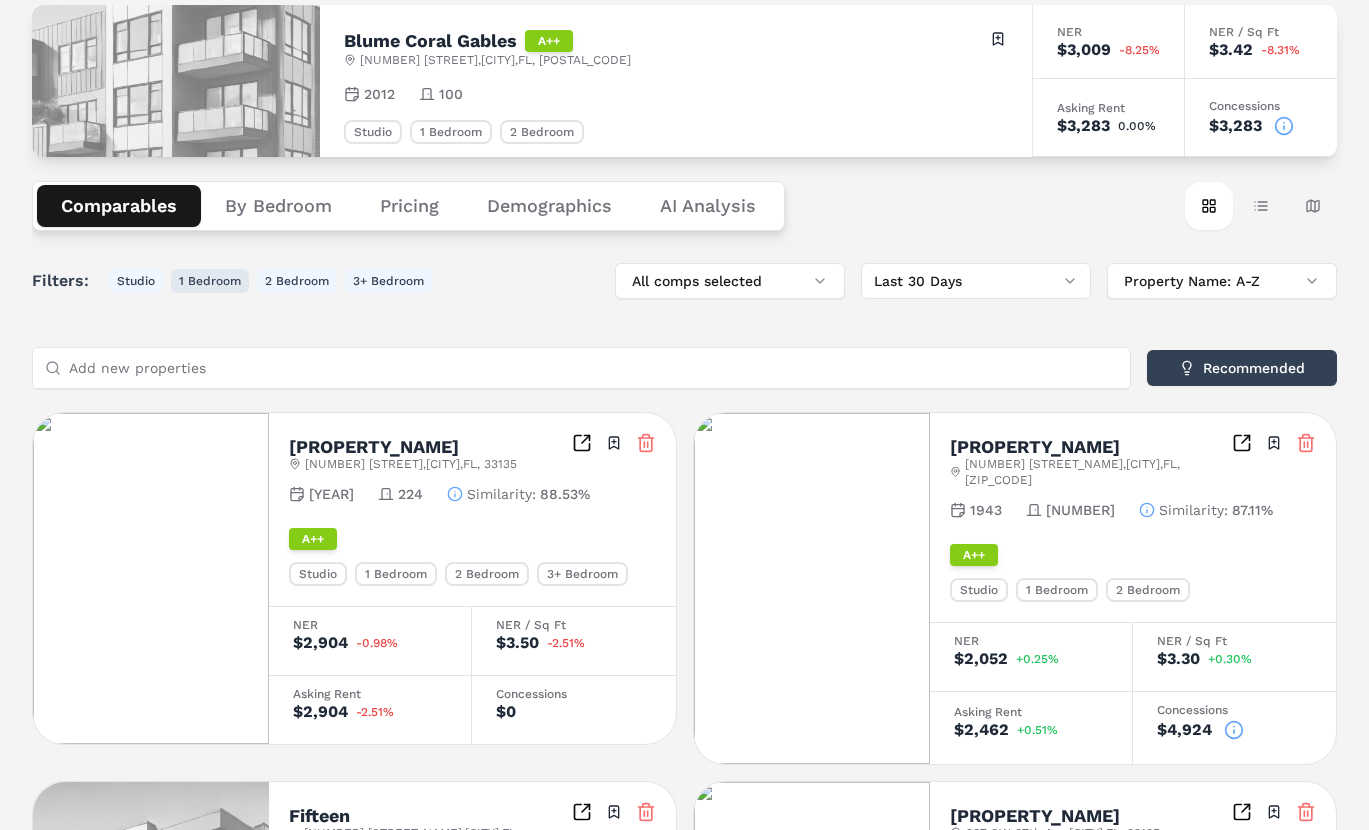 click on "1 Bedroom" at bounding box center (210, 281) 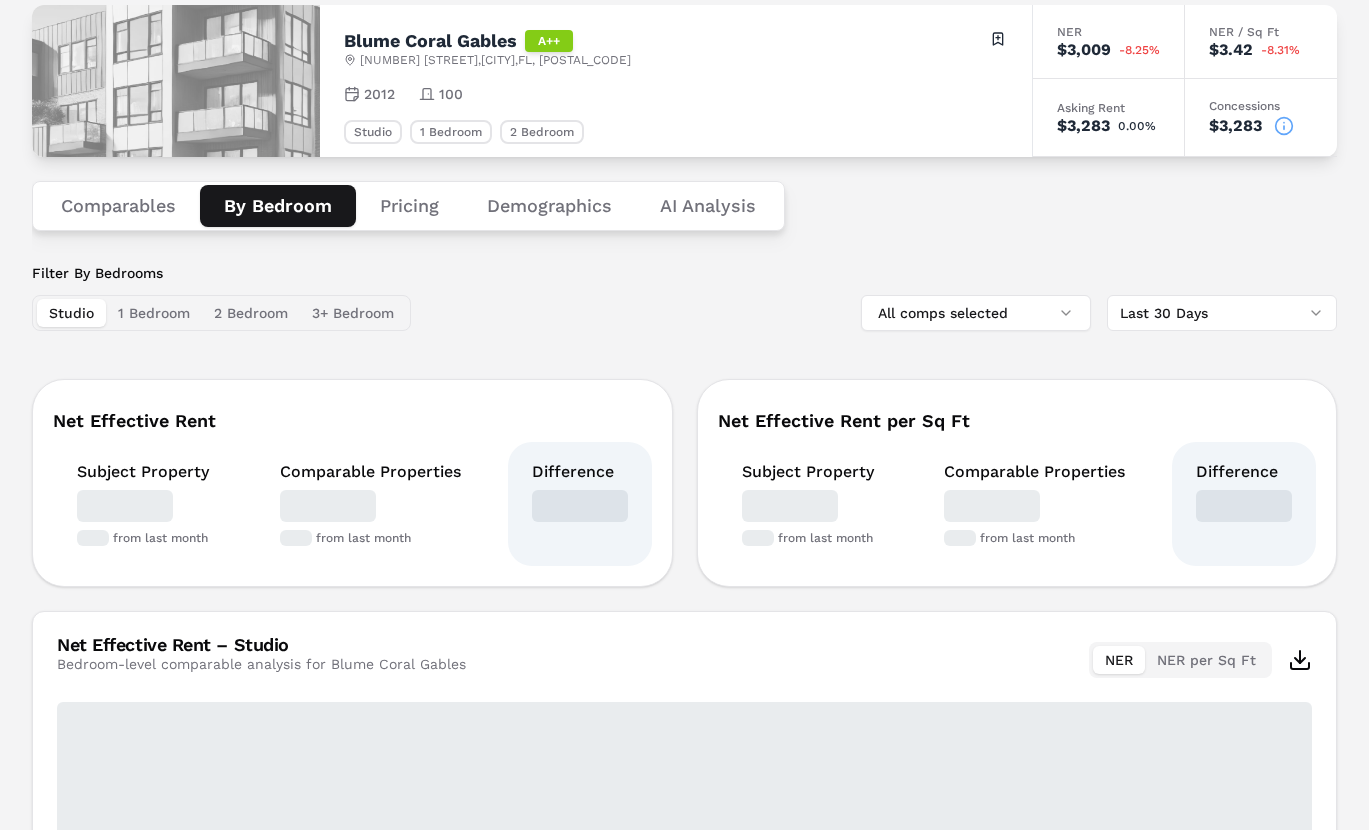 click on "By Bedroom" at bounding box center [278, 206] 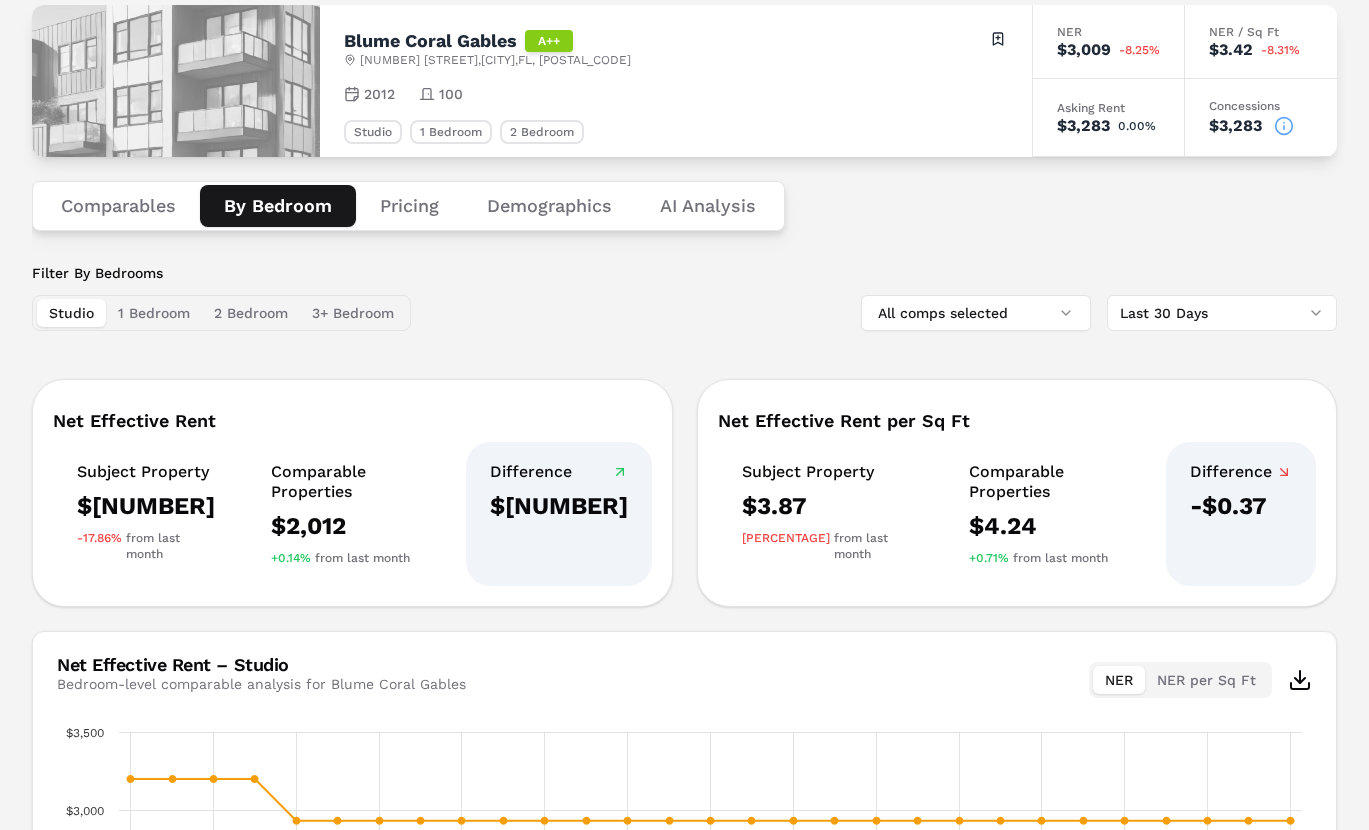 click on "1 Bedroom" at bounding box center (154, 313) 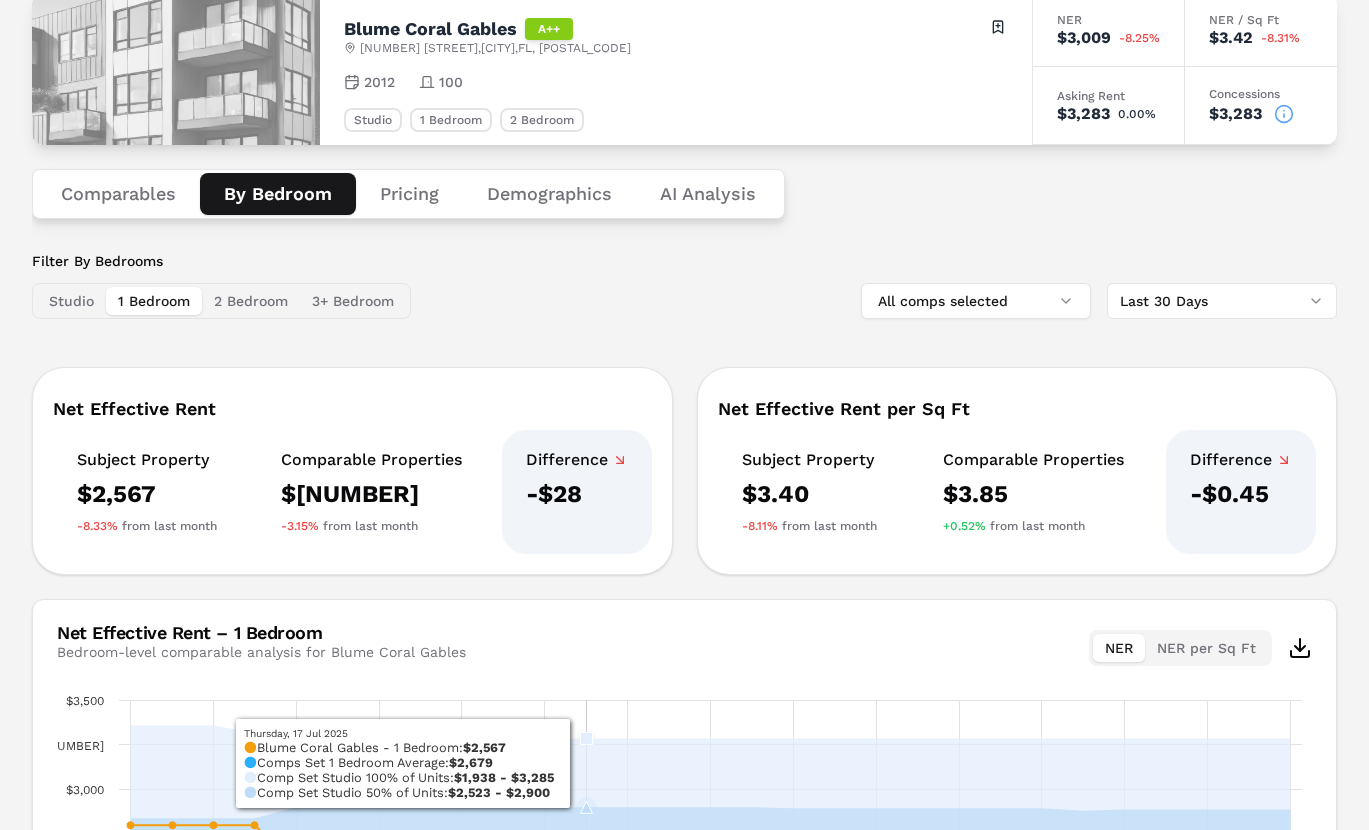 scroll, scrollTop: 0, scrollLeft: 0, axis: both 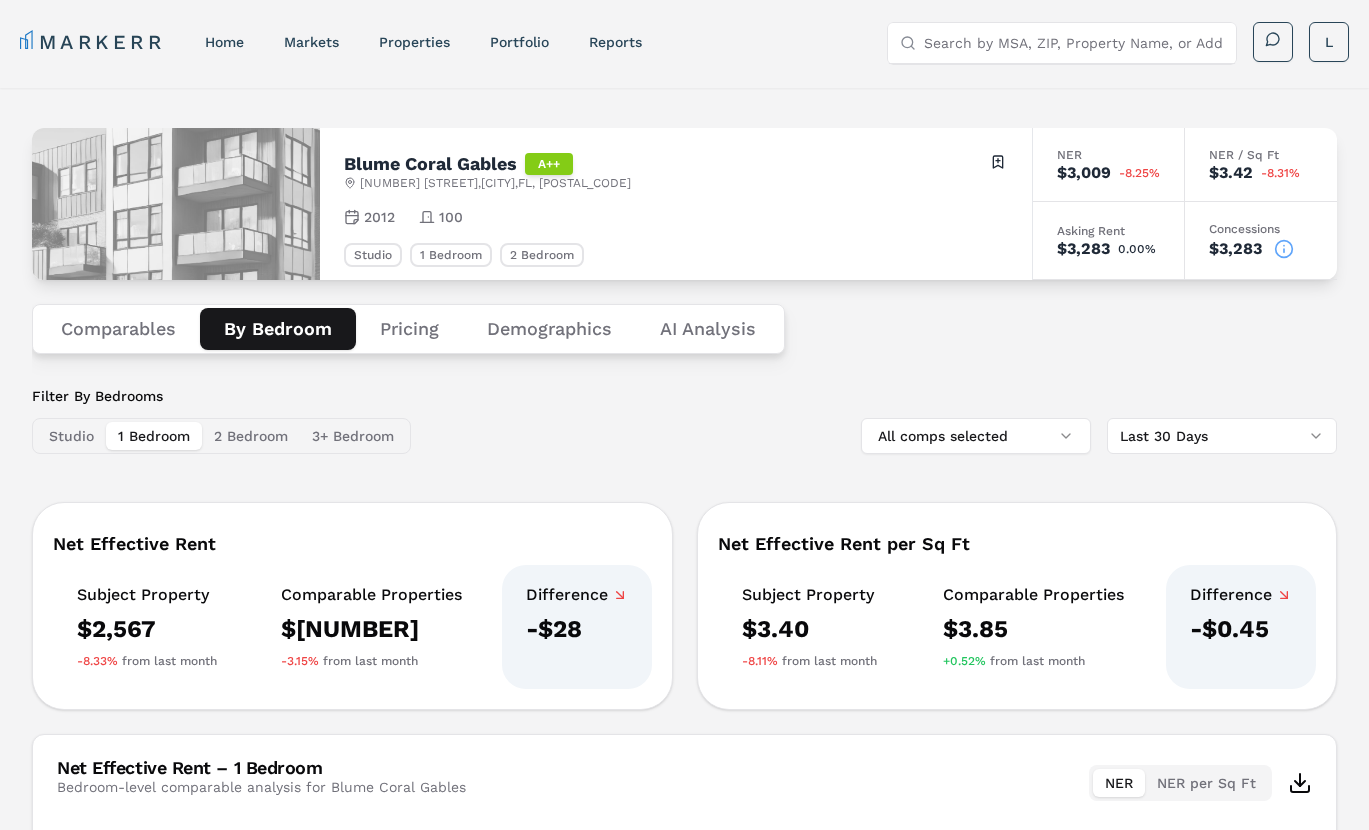 click on "Comparables" at bounding box center (118, 329) 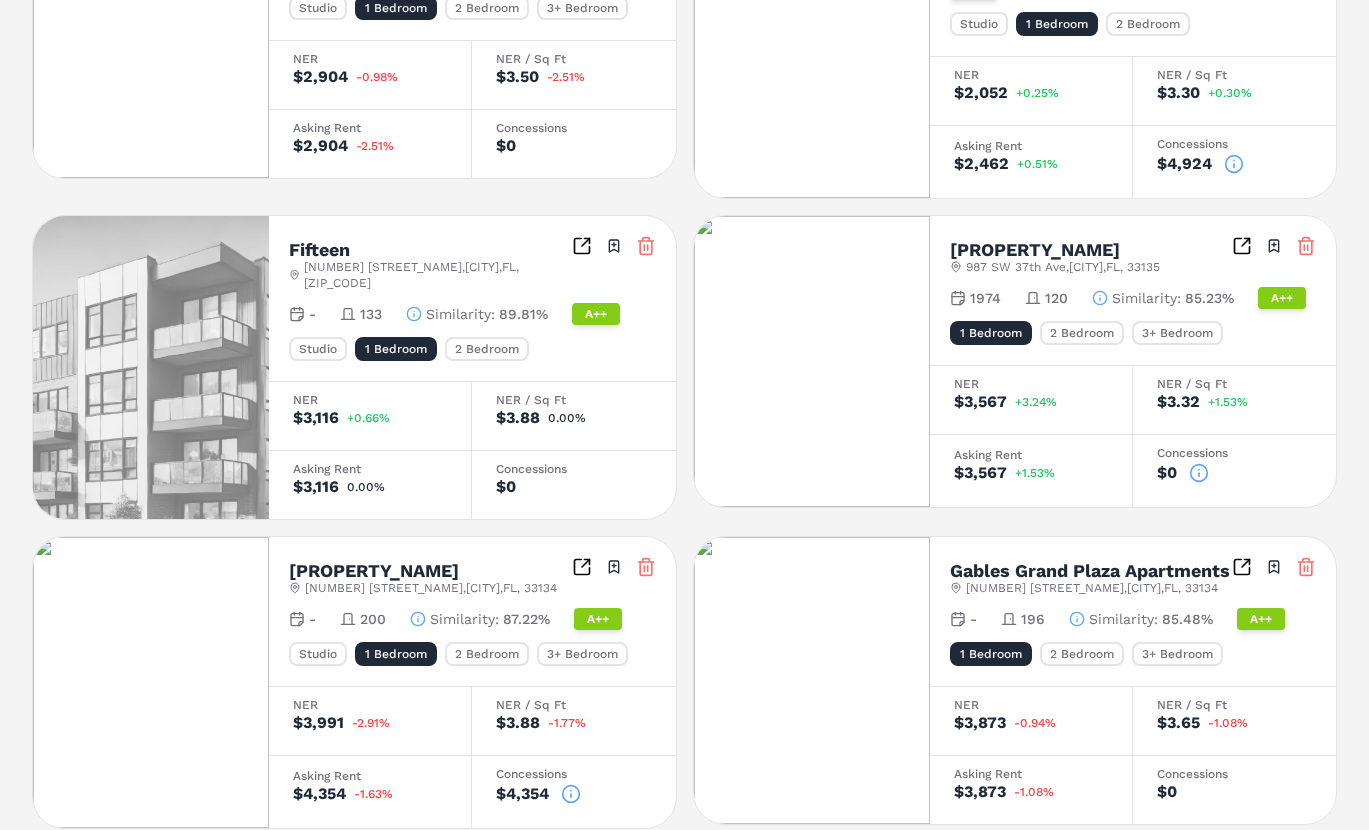scroll, scrollTop: 0, scrollLeft: 0, axis: both 